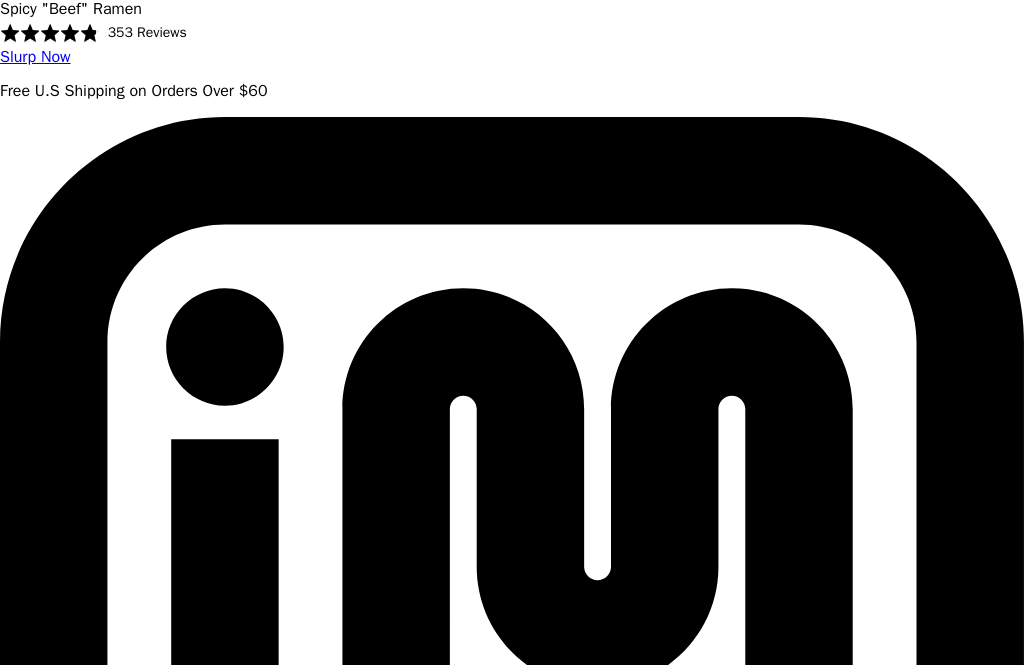 scroll, scrollTop: 52, scrollLeft: 0, axis: vertical 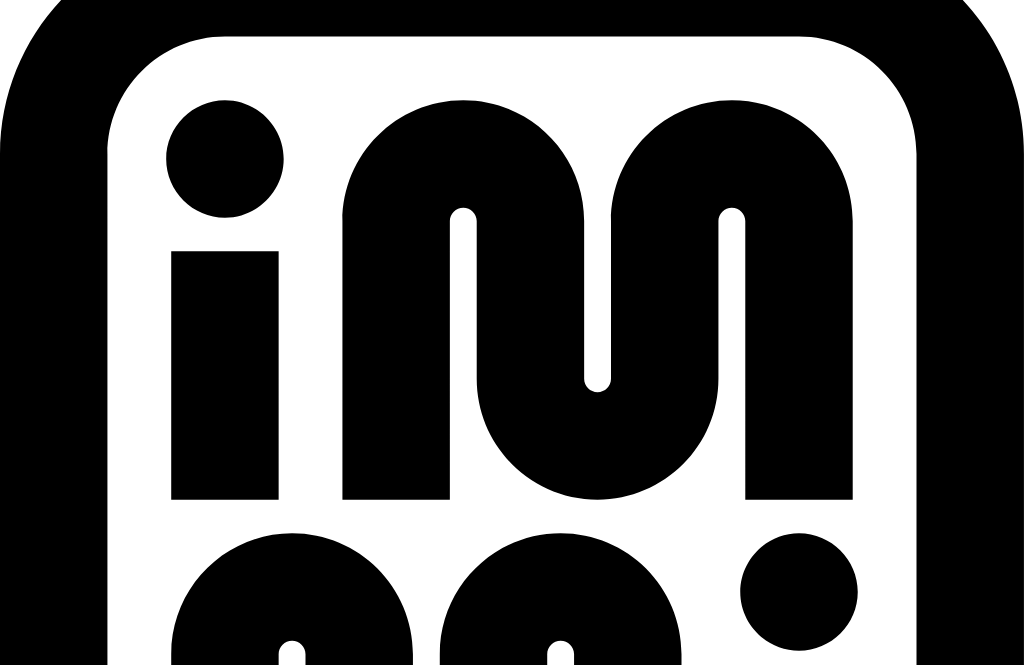 click on "Black Garlic "Chicken"" at bounding box center (272, 7997) 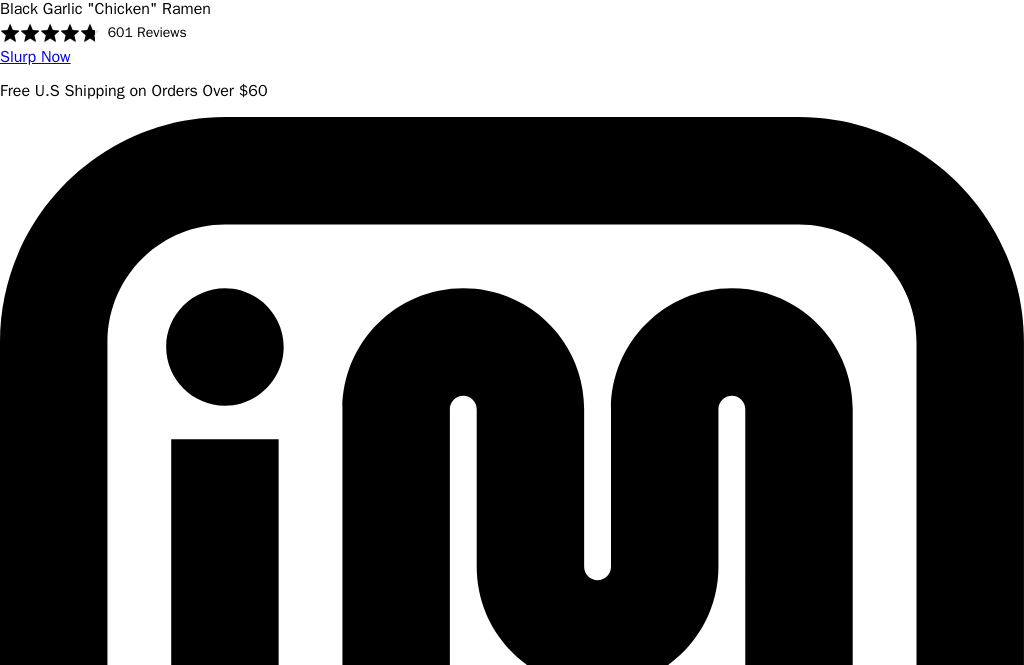 scroll, scrollTop: 0, scrollLeft: 0, axis: both 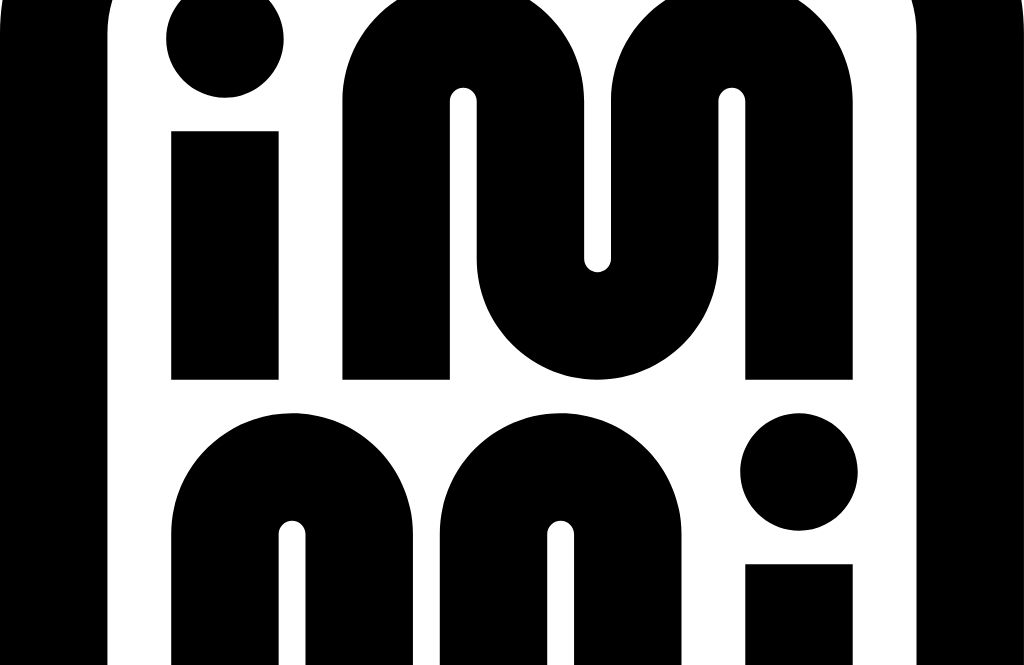 click on "Spicy Red Miso" at bounding box center (954, 7877) 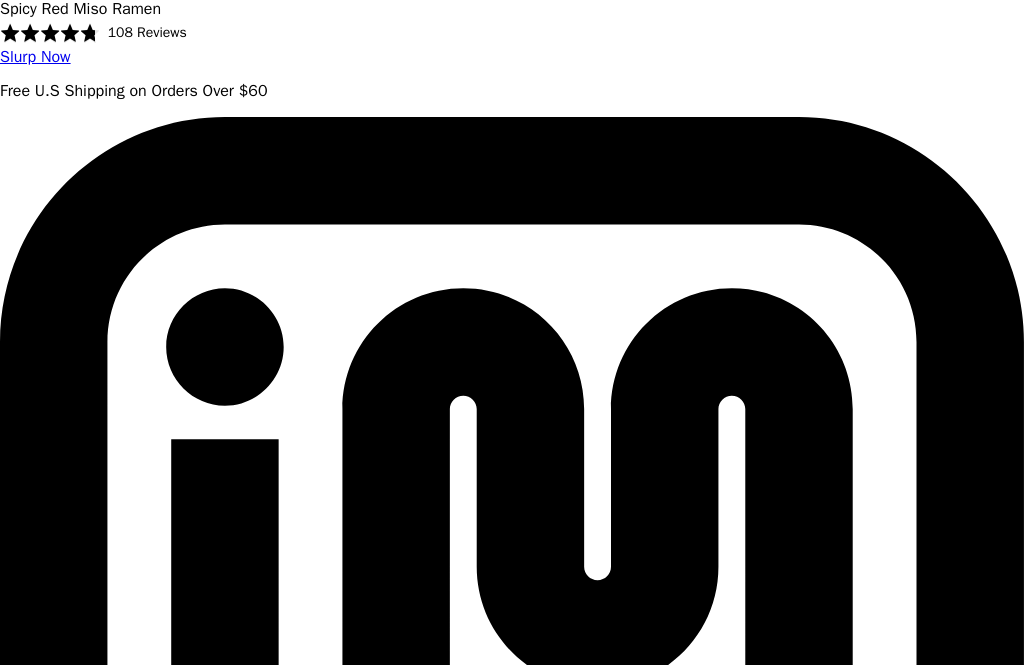 scroll, scrollTop: 0, scrollLeft: 0, axis: both 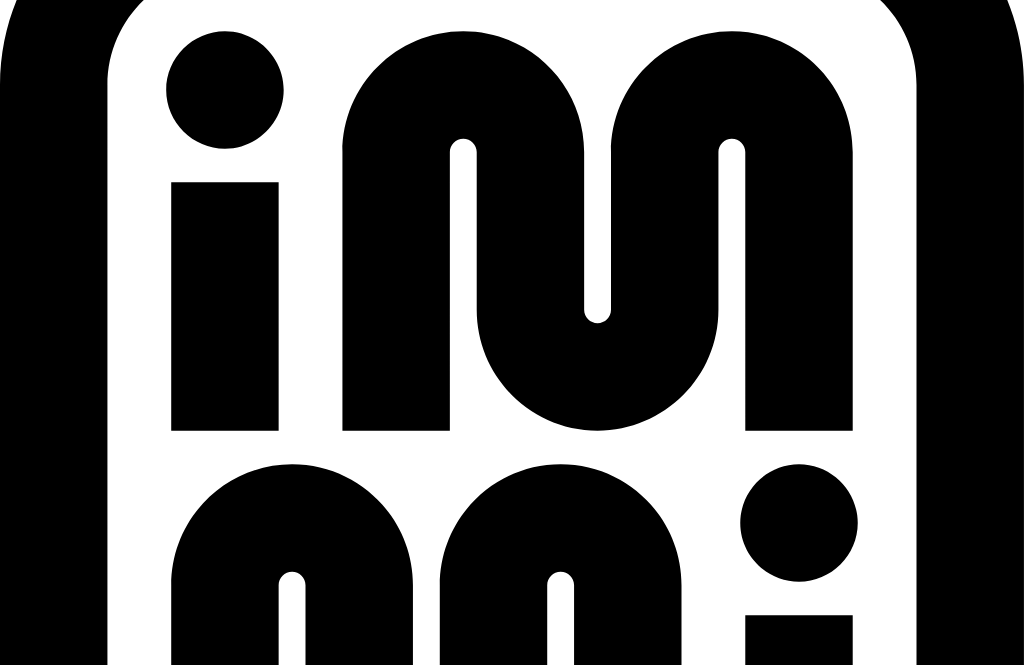 click on "Creamy "Chicken"" at bounding box center [694, 7928] 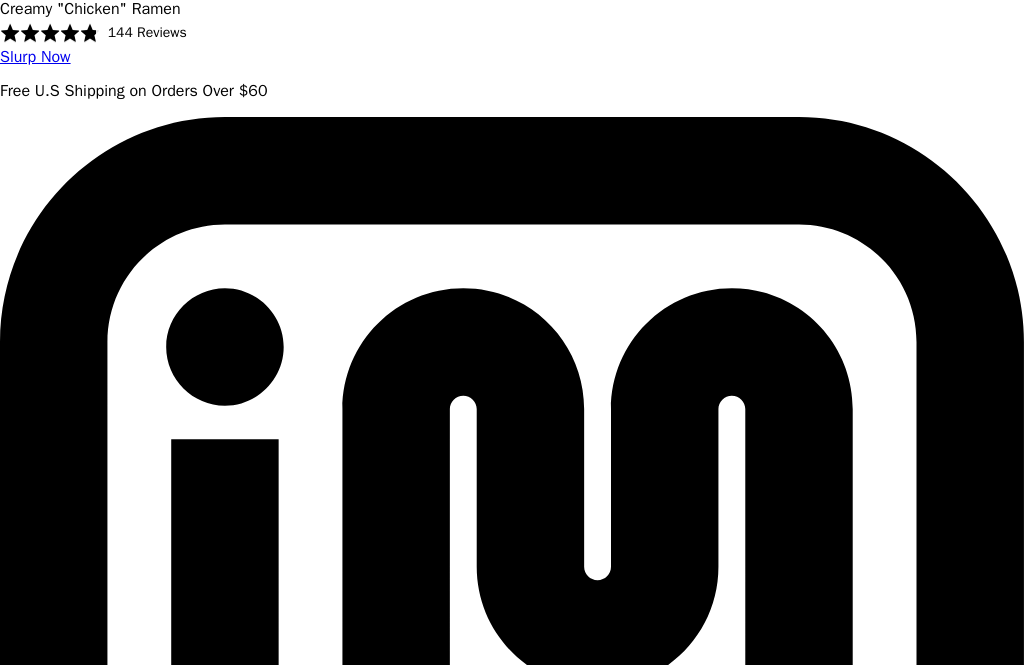 scroll, scrollTop: 0, scrollLeft: 0, axis: both 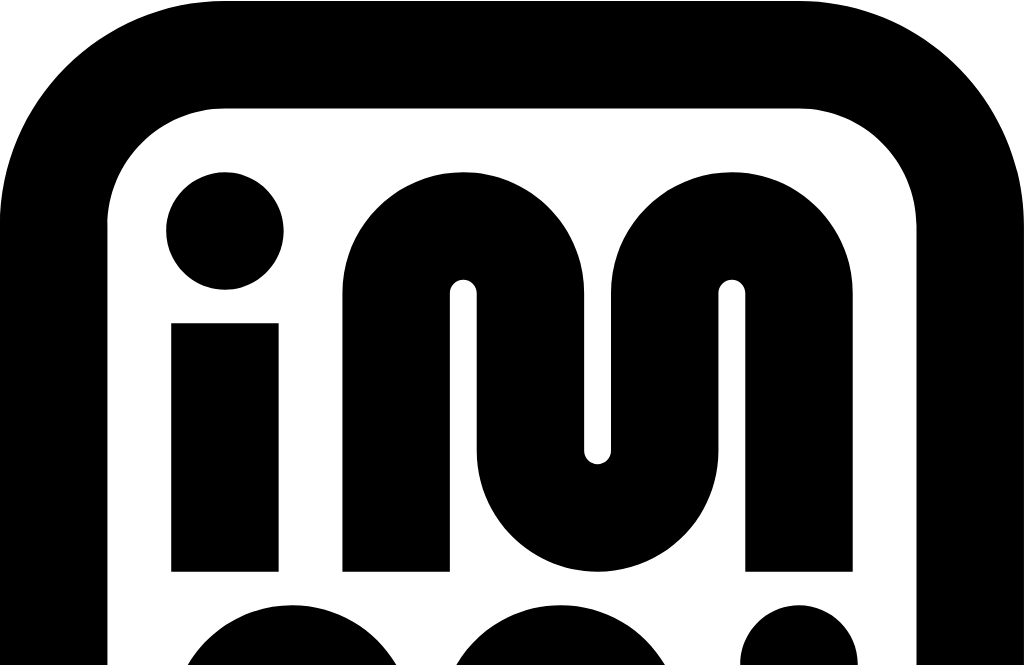 click on "Roasted "Pork" Tonkotsu" at bounding box center (444, 8051) 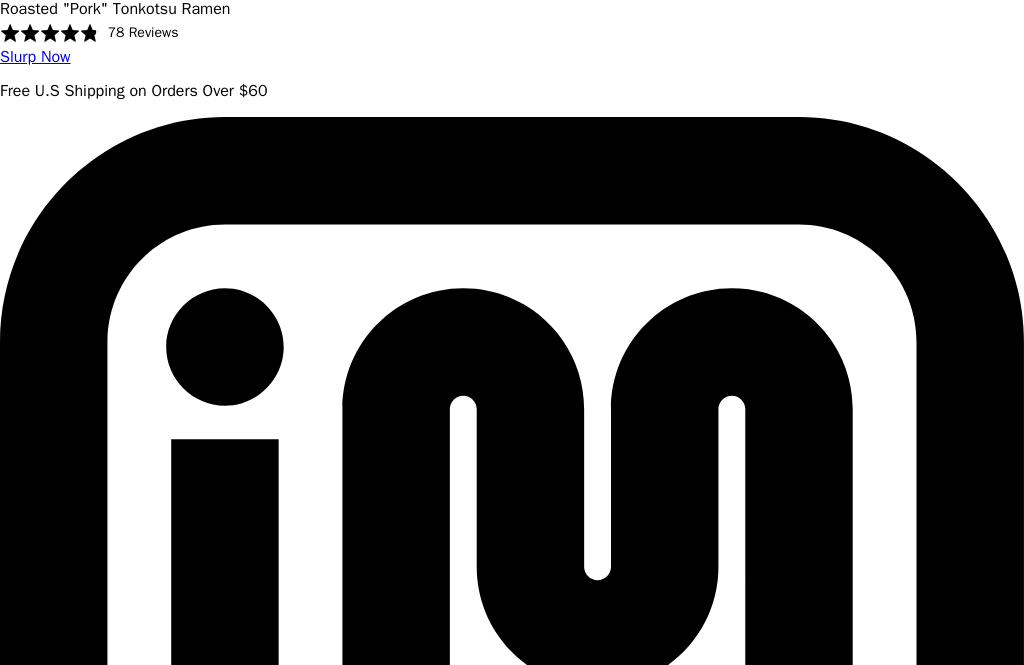 scroll, scrollTop: 0, scrollLeft: 0, axis: both 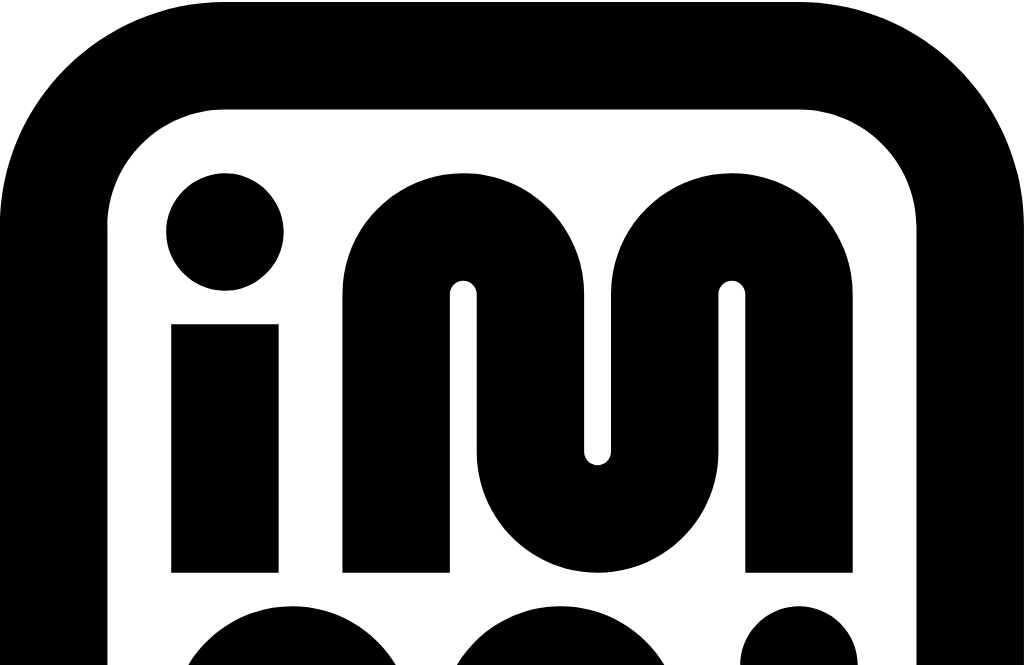 click on "Black Garlic "Chicken"" at bounding box center [272, 8070] 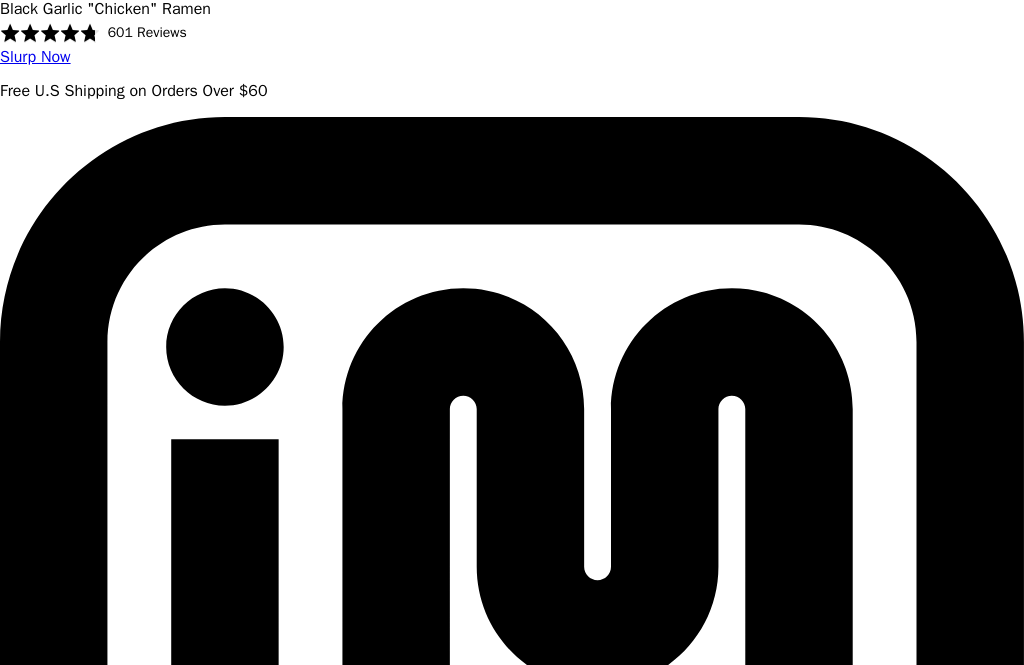 scroll, scrollTop: 0, scrollLeft: 0, axis: both 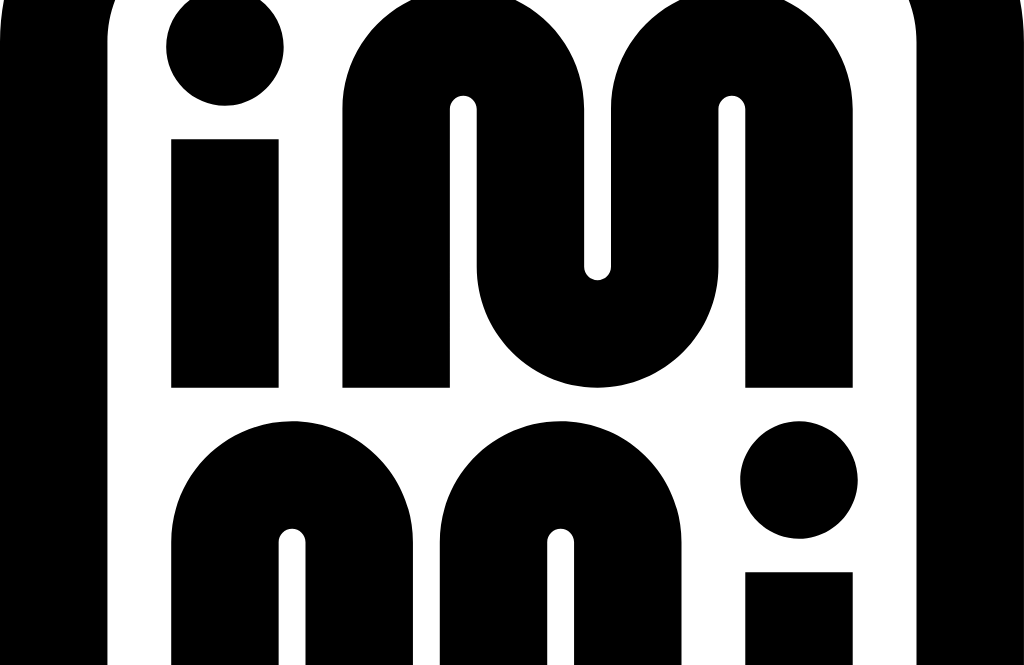click on "12 Pack  $6.00 per meal" at bounding box center [512, 7949] 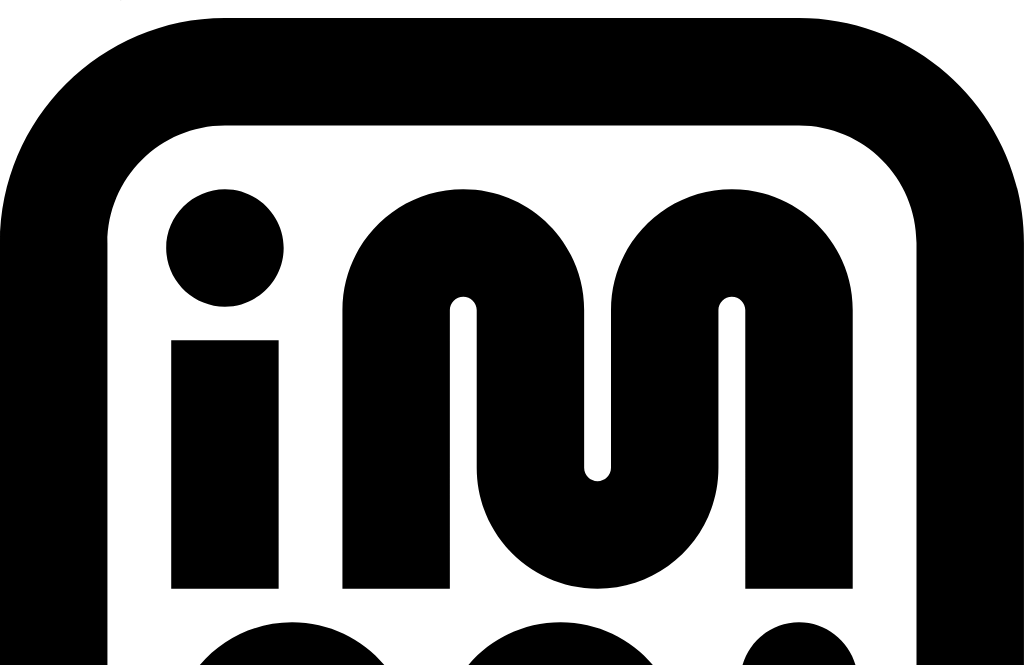 scroll, scrollTop: 108, scrollLeft: 0, axis: vertical 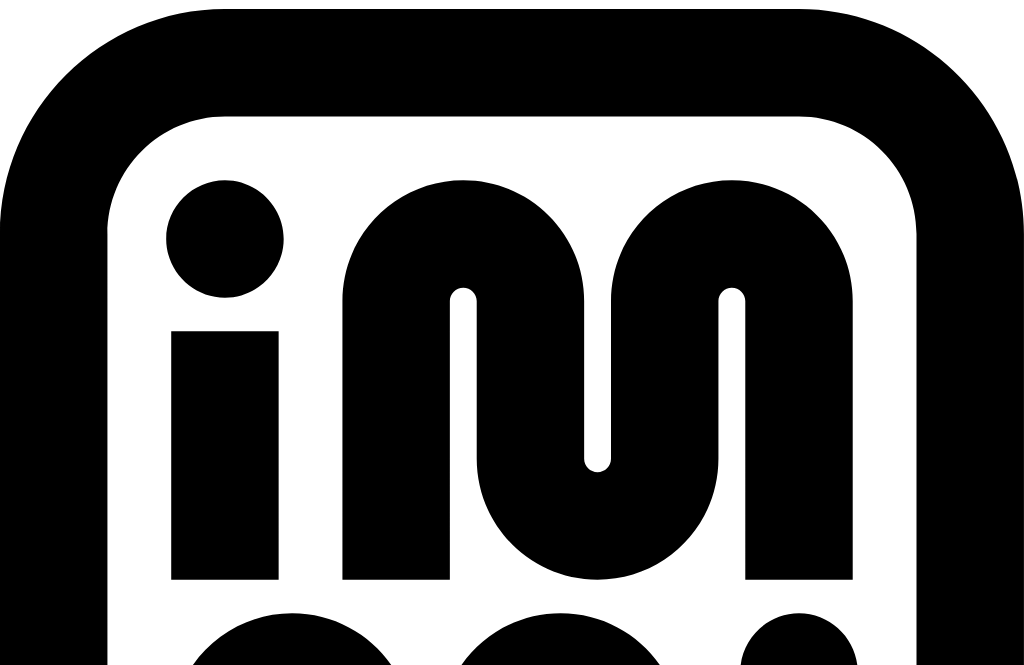 click at bounding box center [359, 10550] 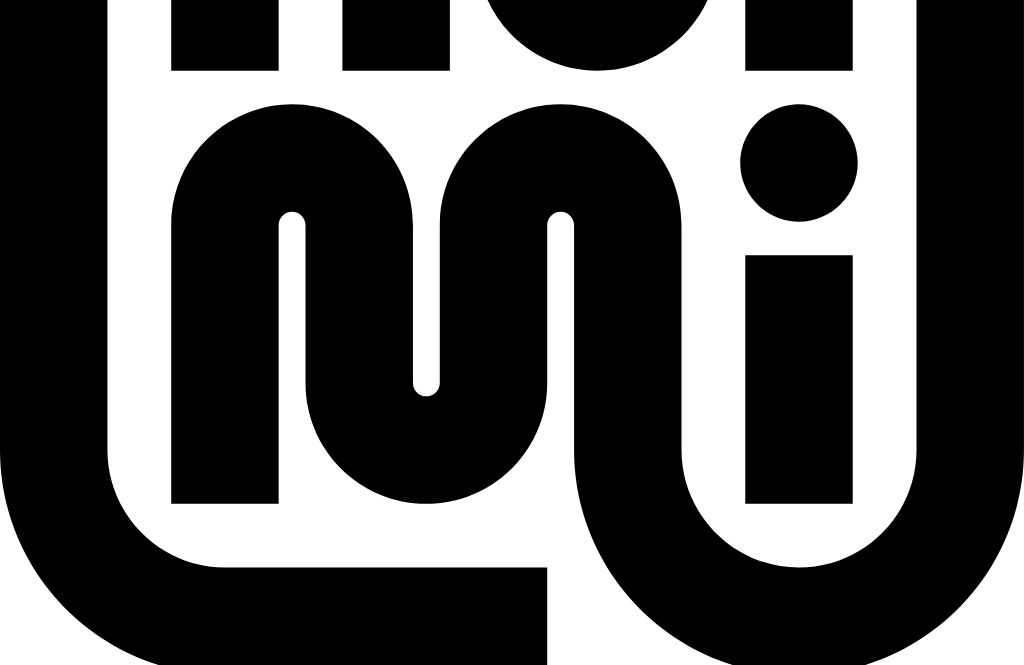scroll, scrollTop: 635, scrollLeft: 0, axis: vertical 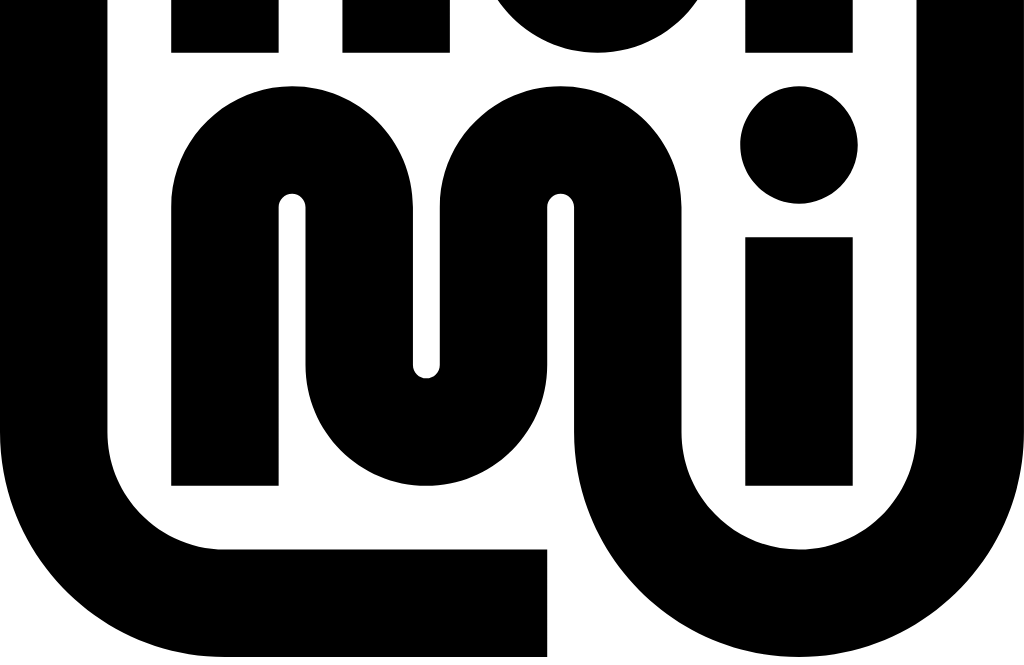 click on "Add to Cart" at bounding box center (653, 8035) 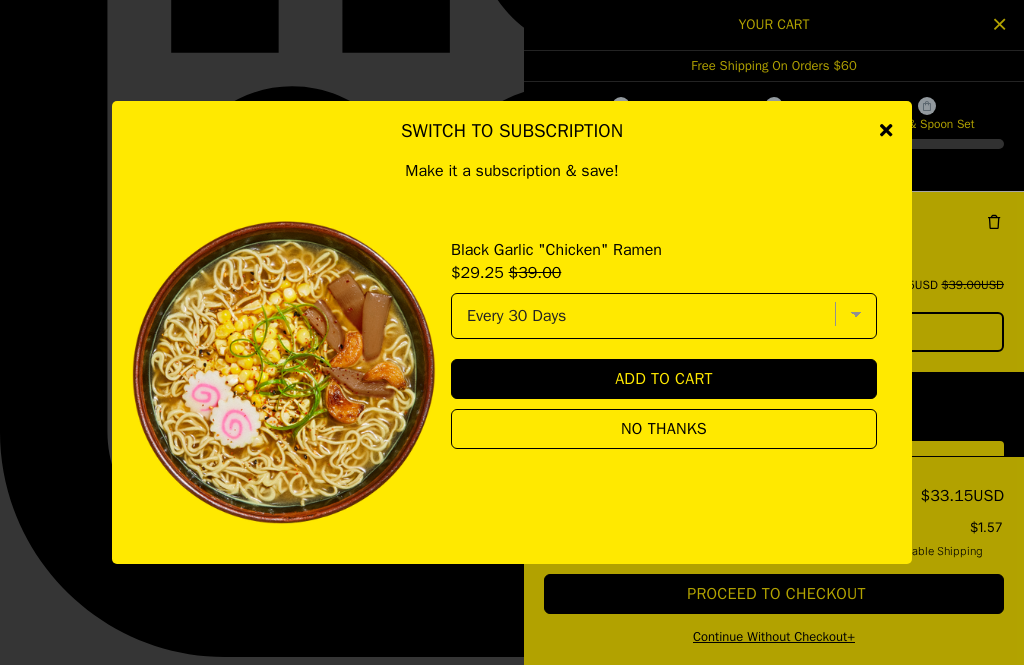 click on "No Thanks" at bounding box center [664, 429] 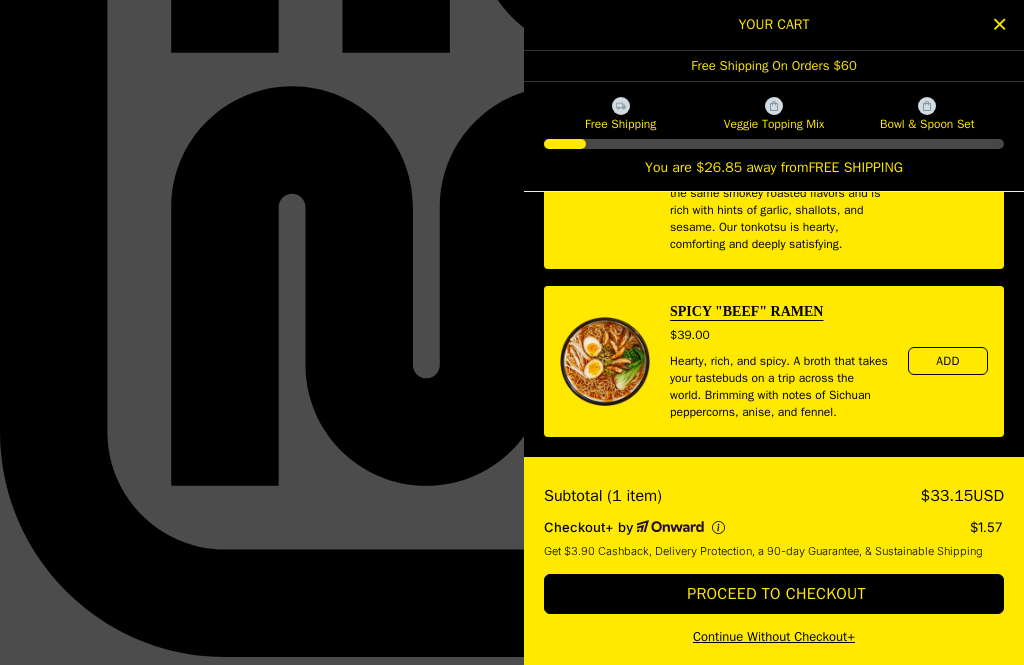scroll, scrollTop: 963, scrollLeft: 0, axis: vertical 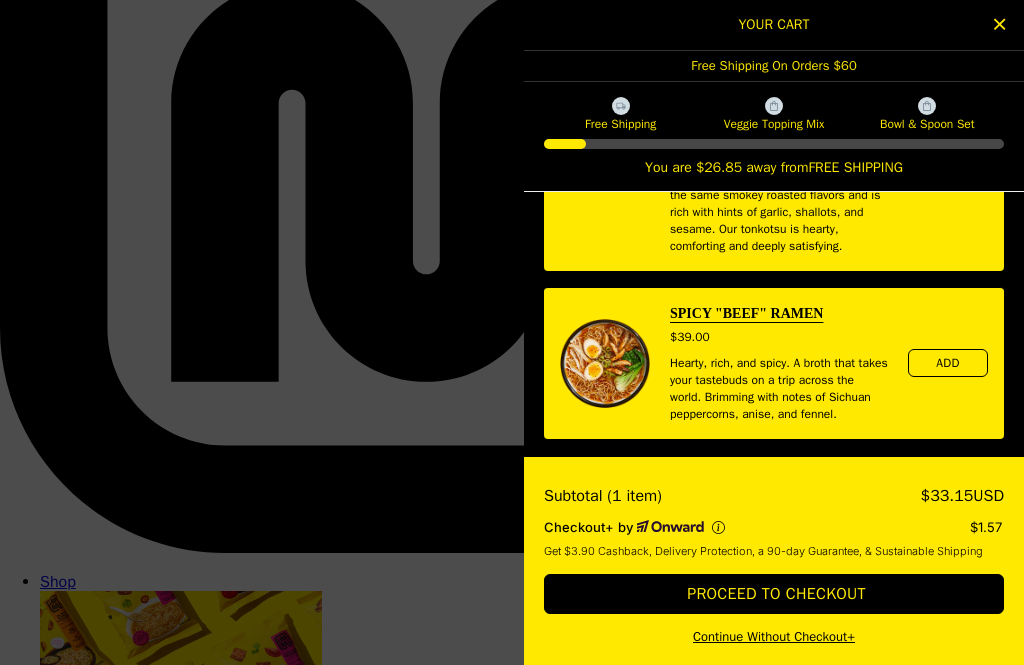 click on "Proceed to Checkout" at bounding box center (774, 594) 